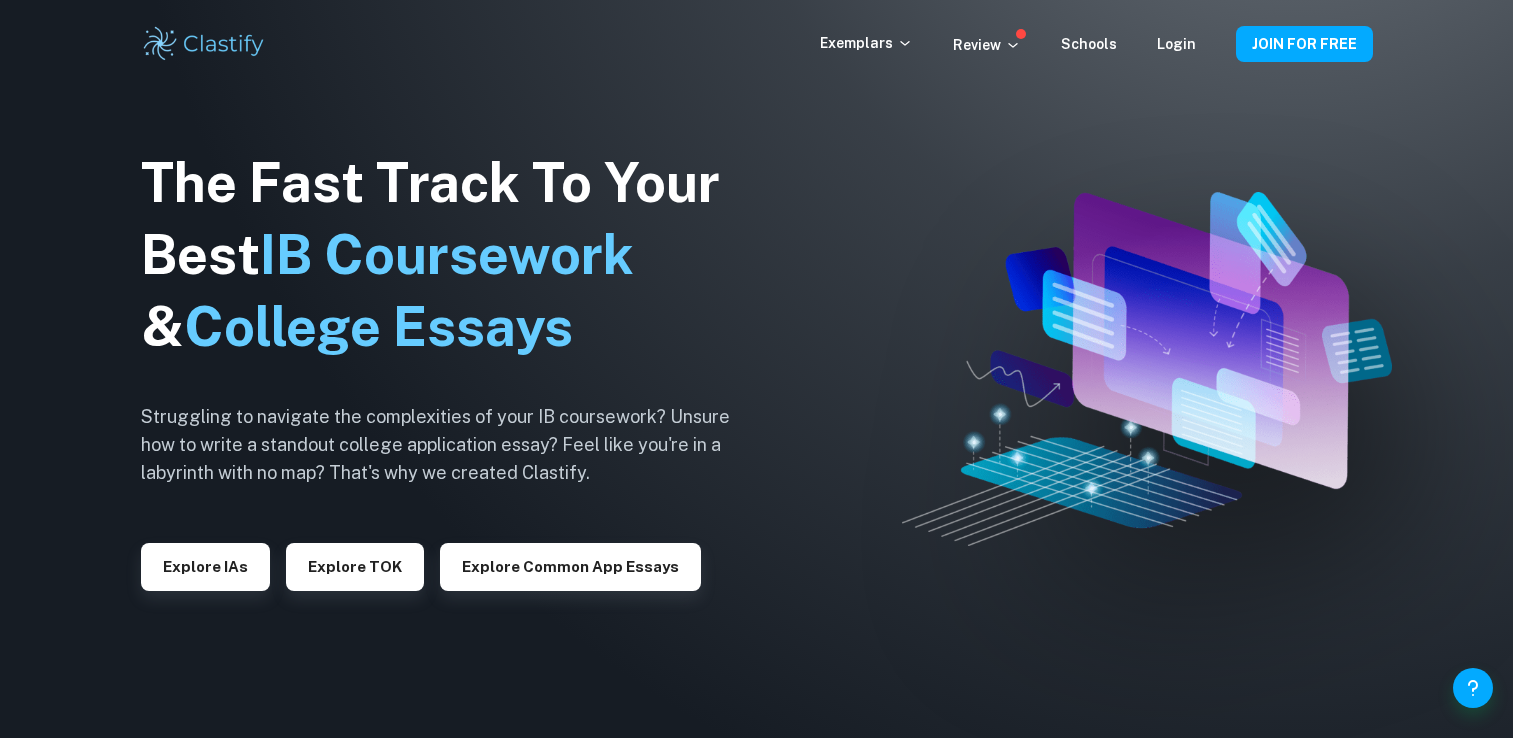 scroll, scrollTop: 0, scrollLeft: 0, axis: both 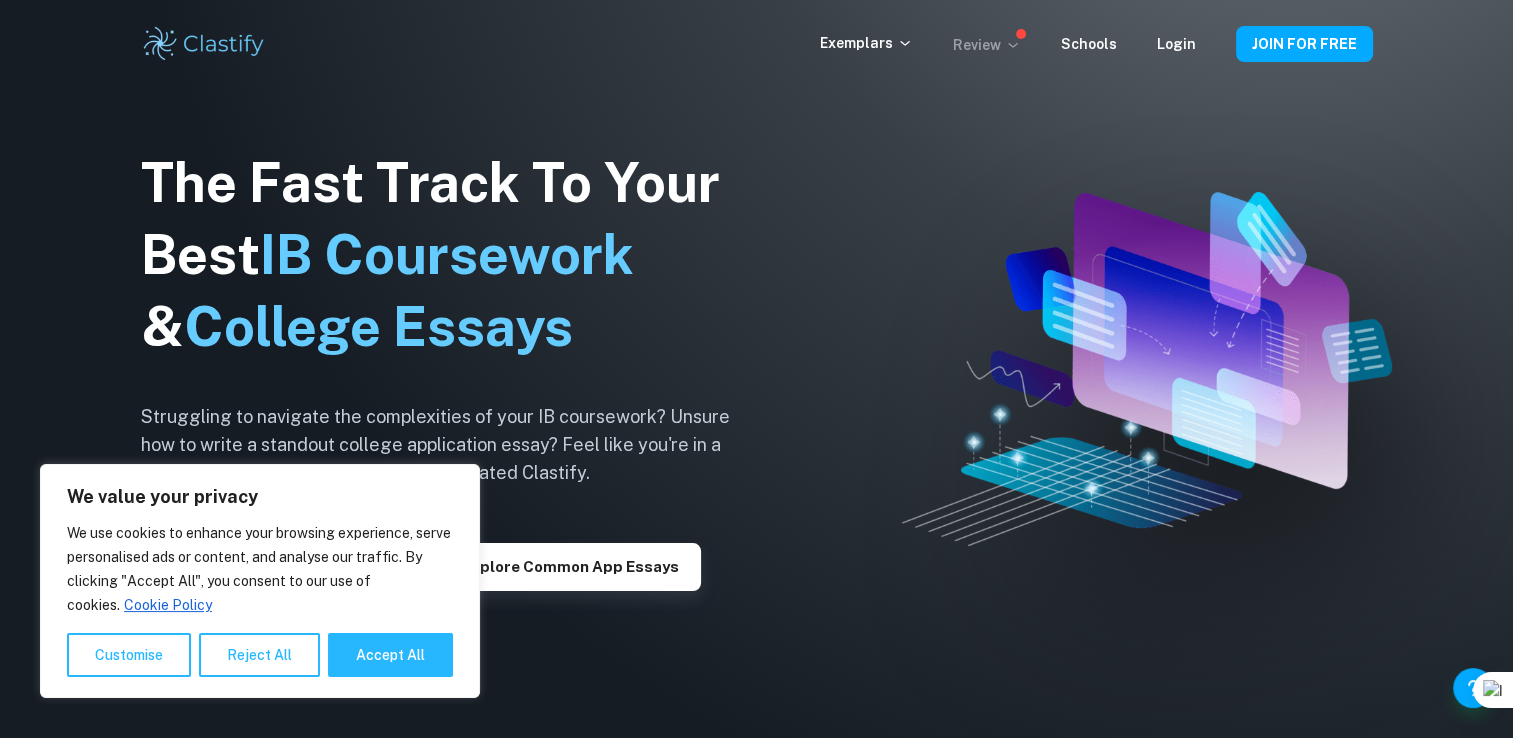 click 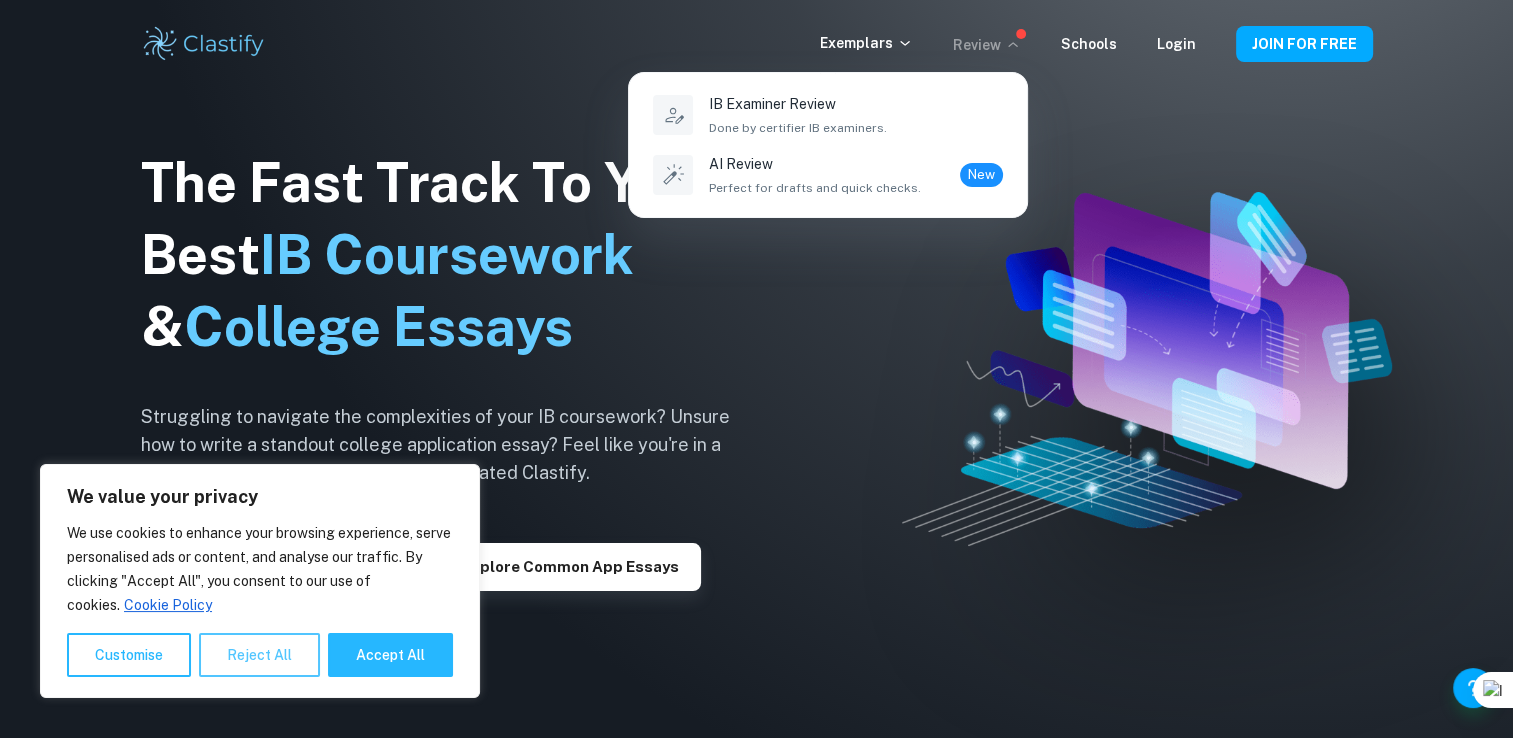 click on "Reject All" at bounding box center [259, 655] 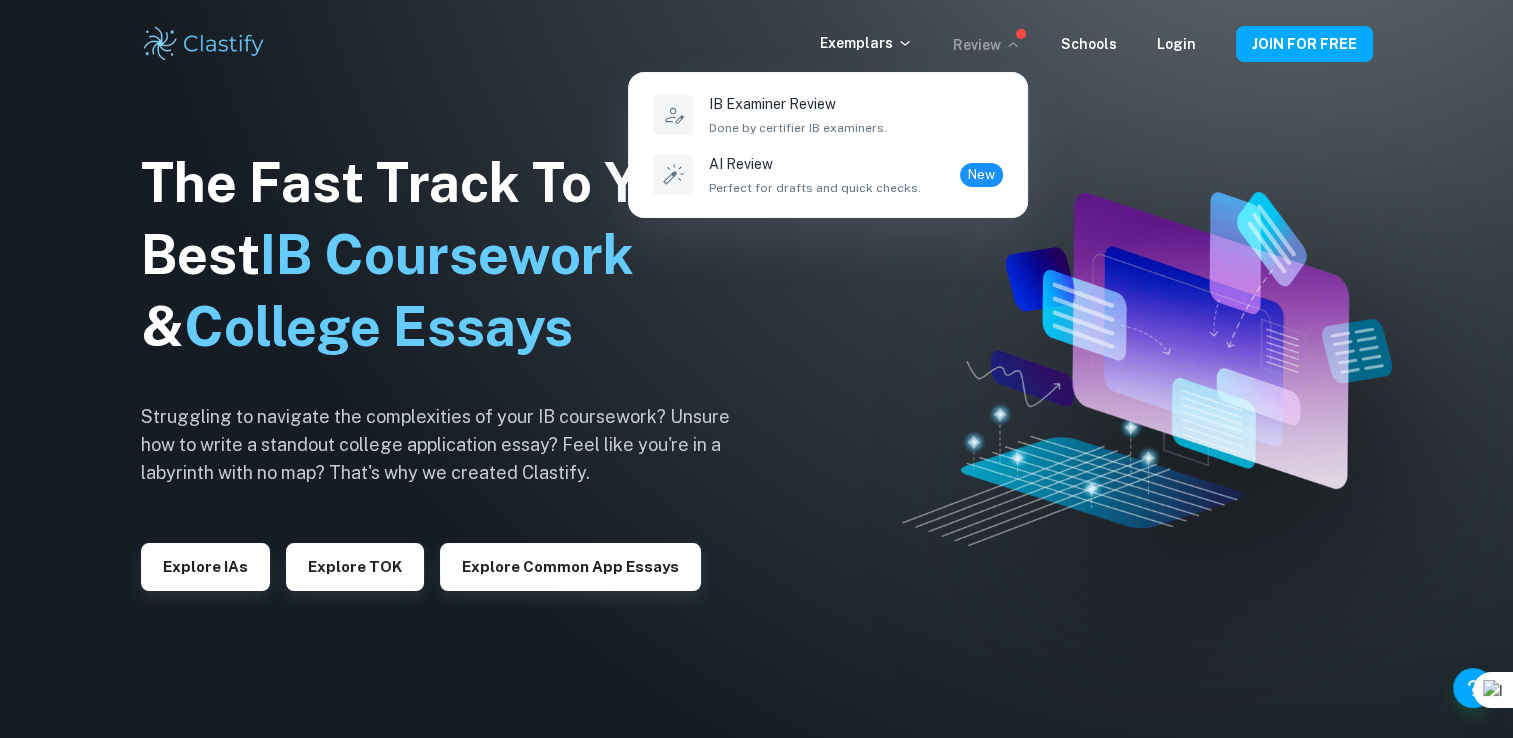 click at bounding box center (756, 369) 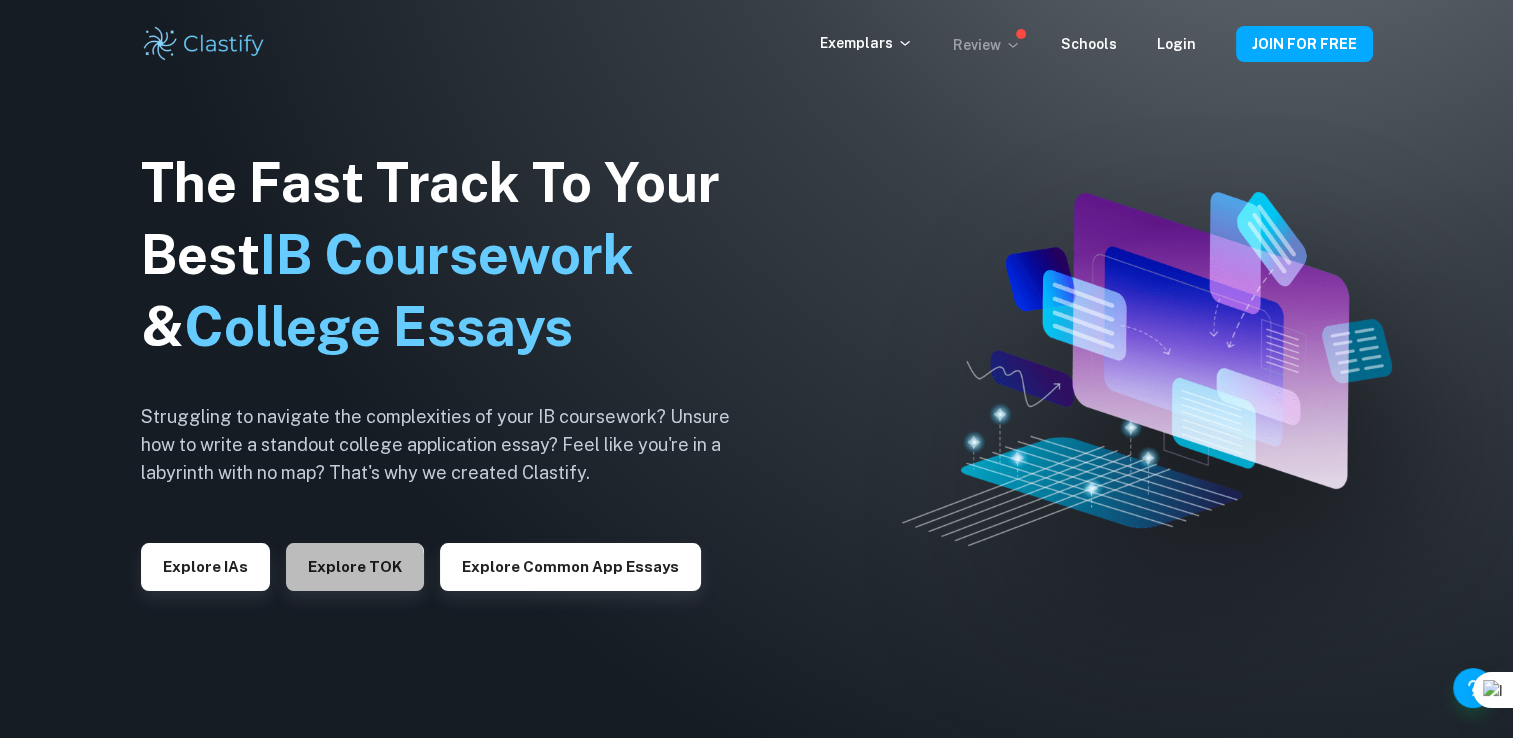 click on "Explore TOK" at bounding box center [355, 567] 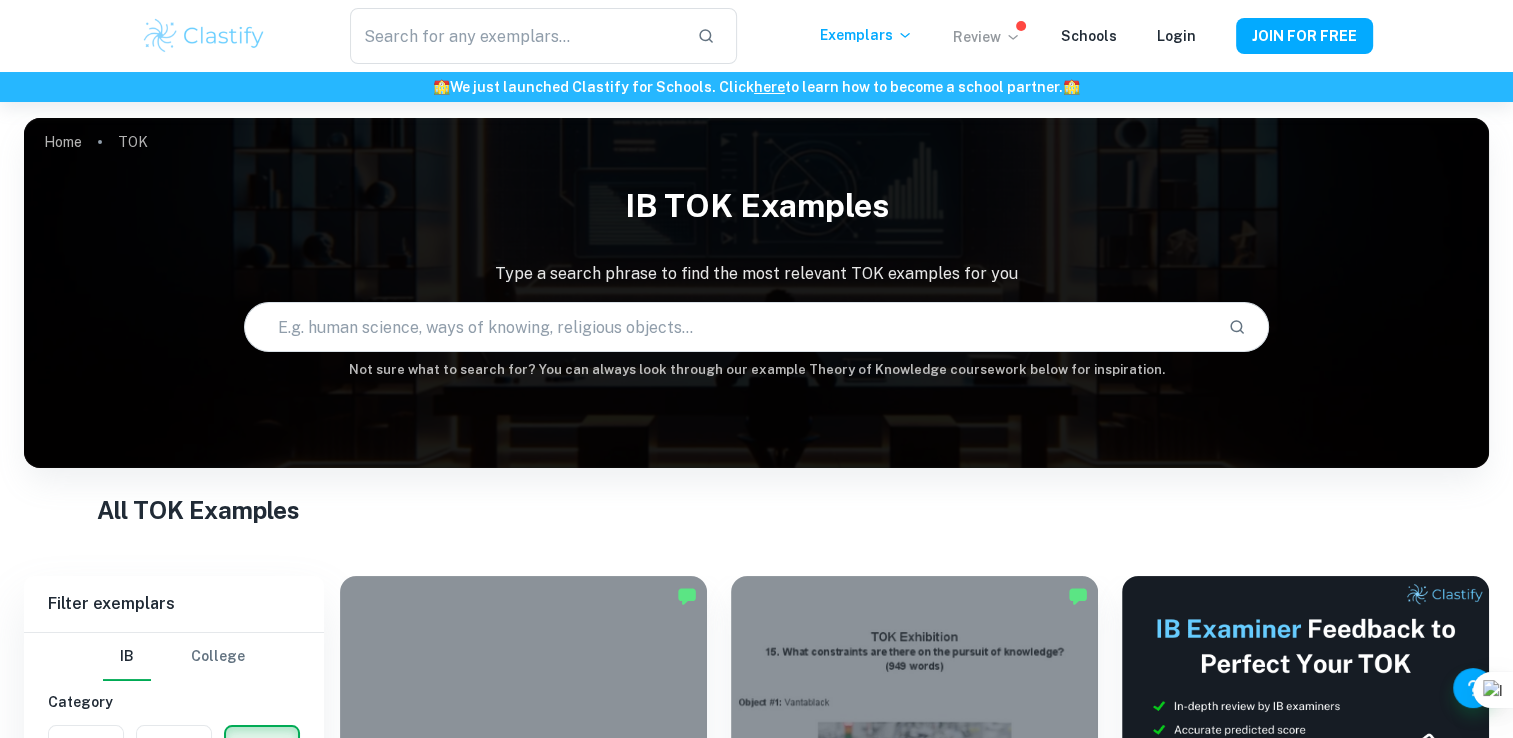 click on "All TOK  Examples" at bounding box center (756, 510) 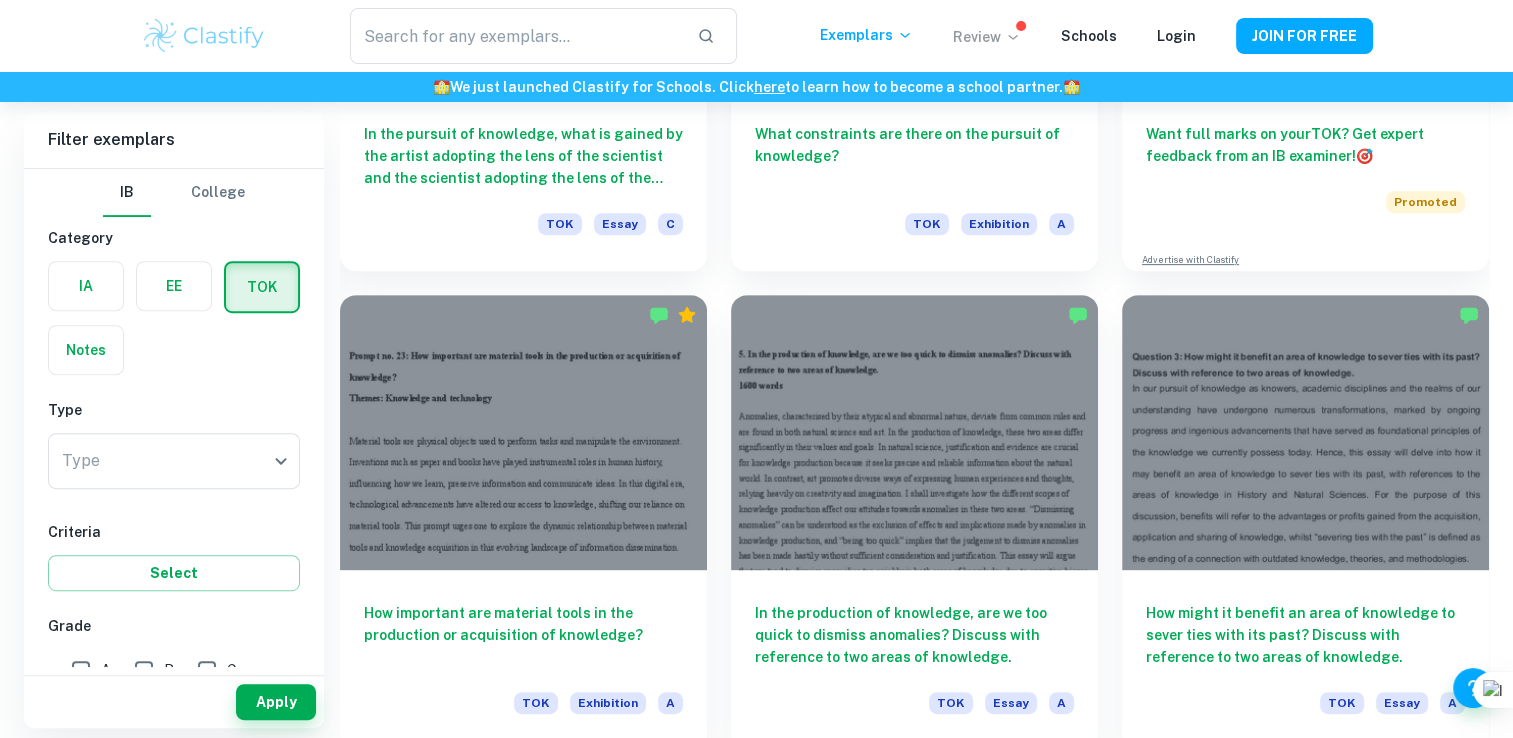 scroll, scrollTop: 560, scrollLeft: 0, axis: vertical 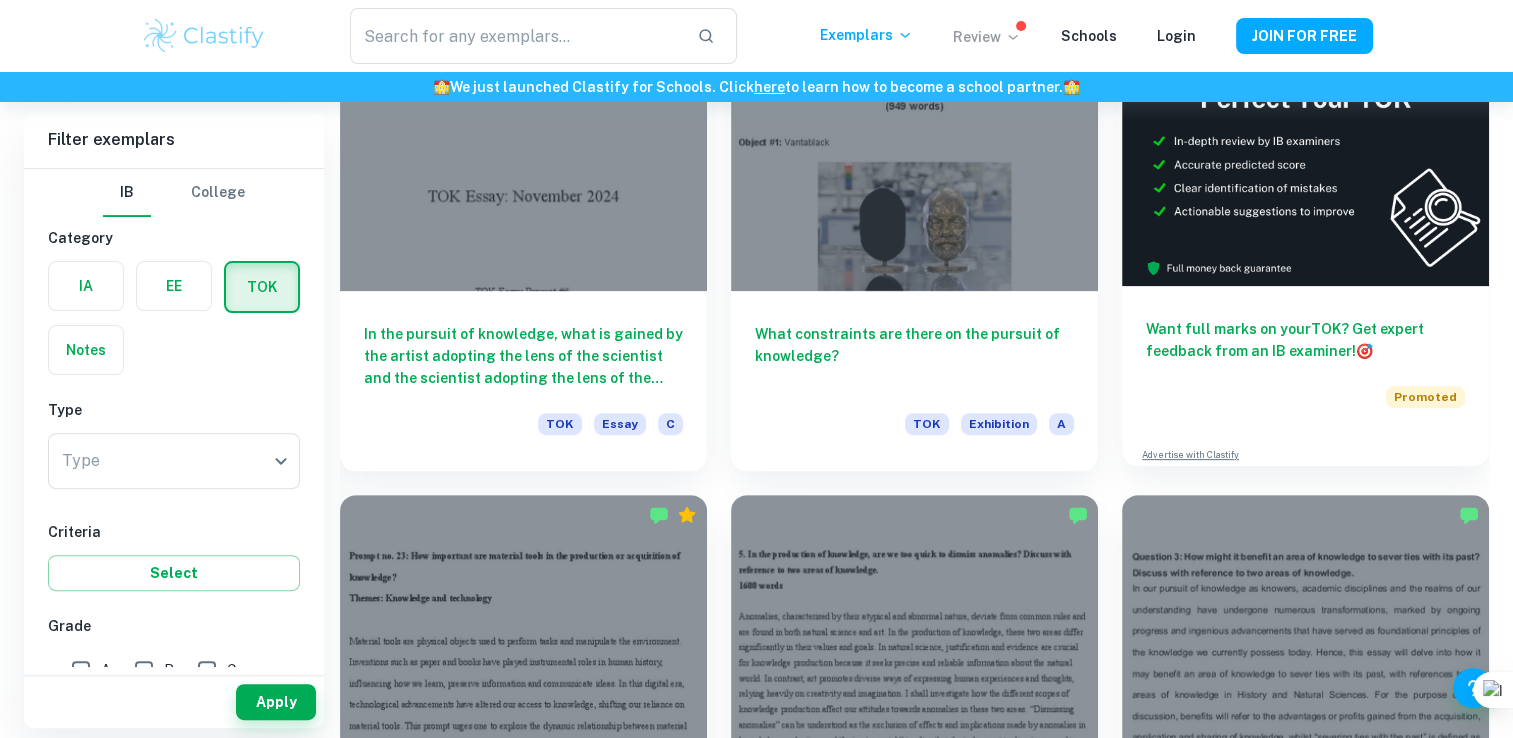 click on "Want full marks on your  TOK ? Get expert feedback from an IB examiner!  🎯" at bounding box center (1305, 340) 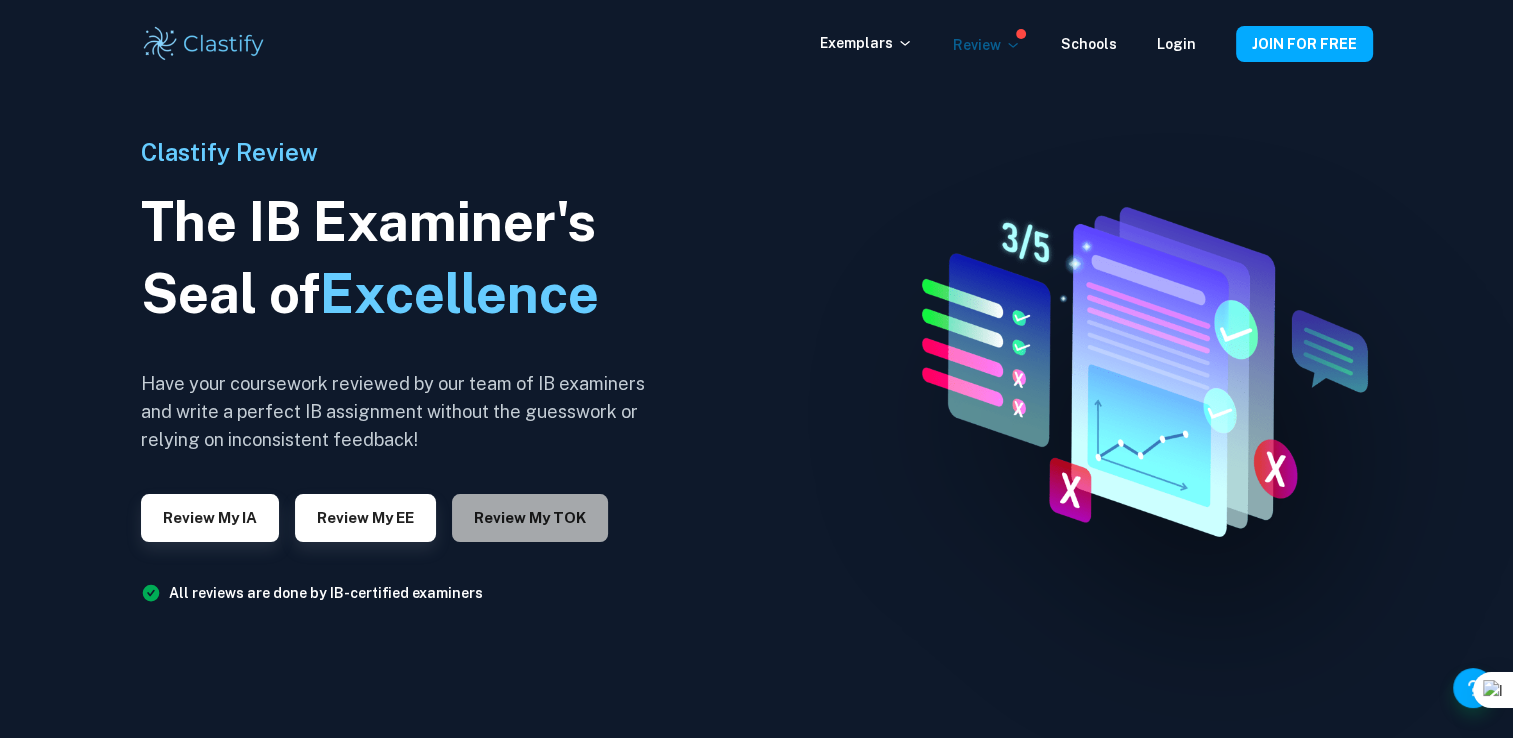 click on "Review my TOK" at bounding box center [530, 518] 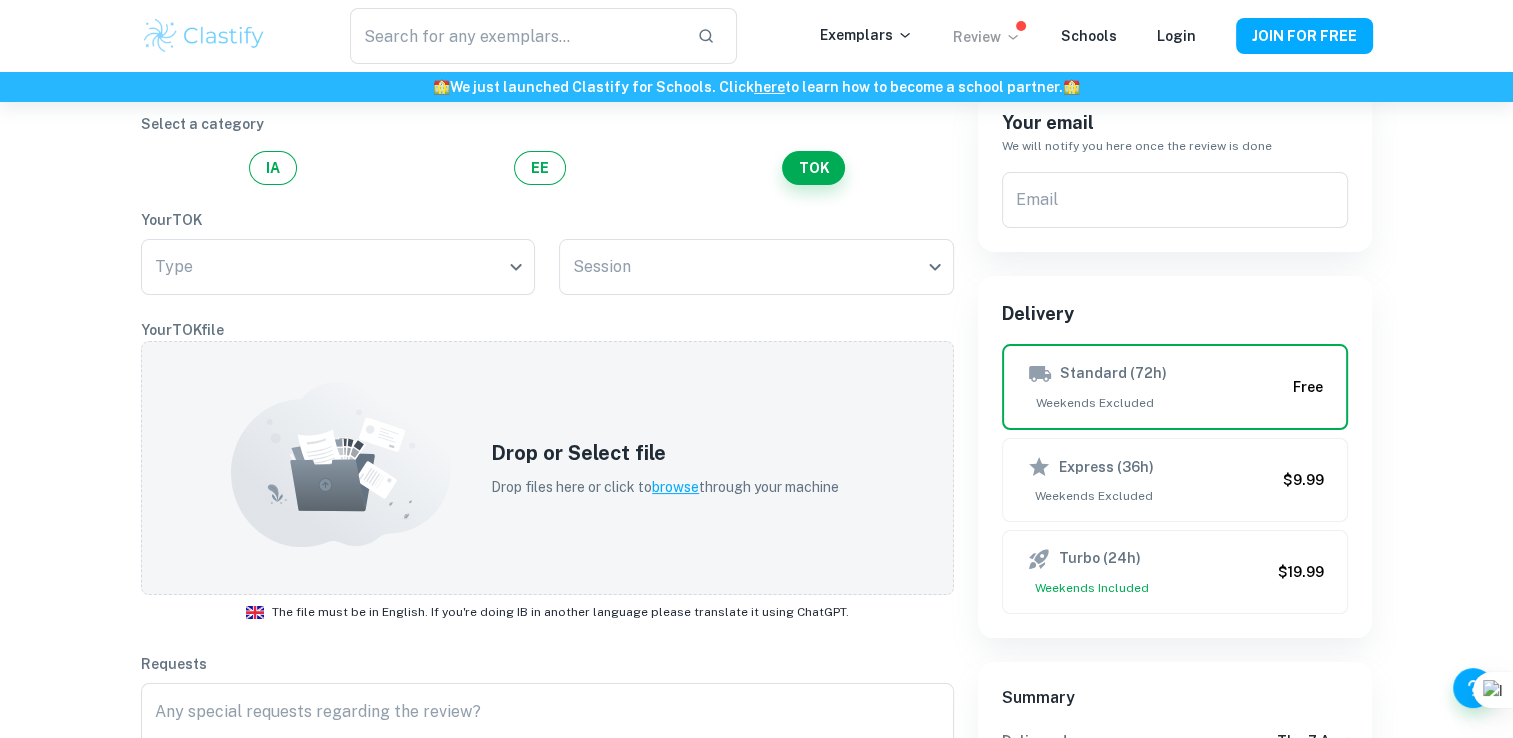 scroll, scrollTop: 0, scrollLeft: 0, axis: both 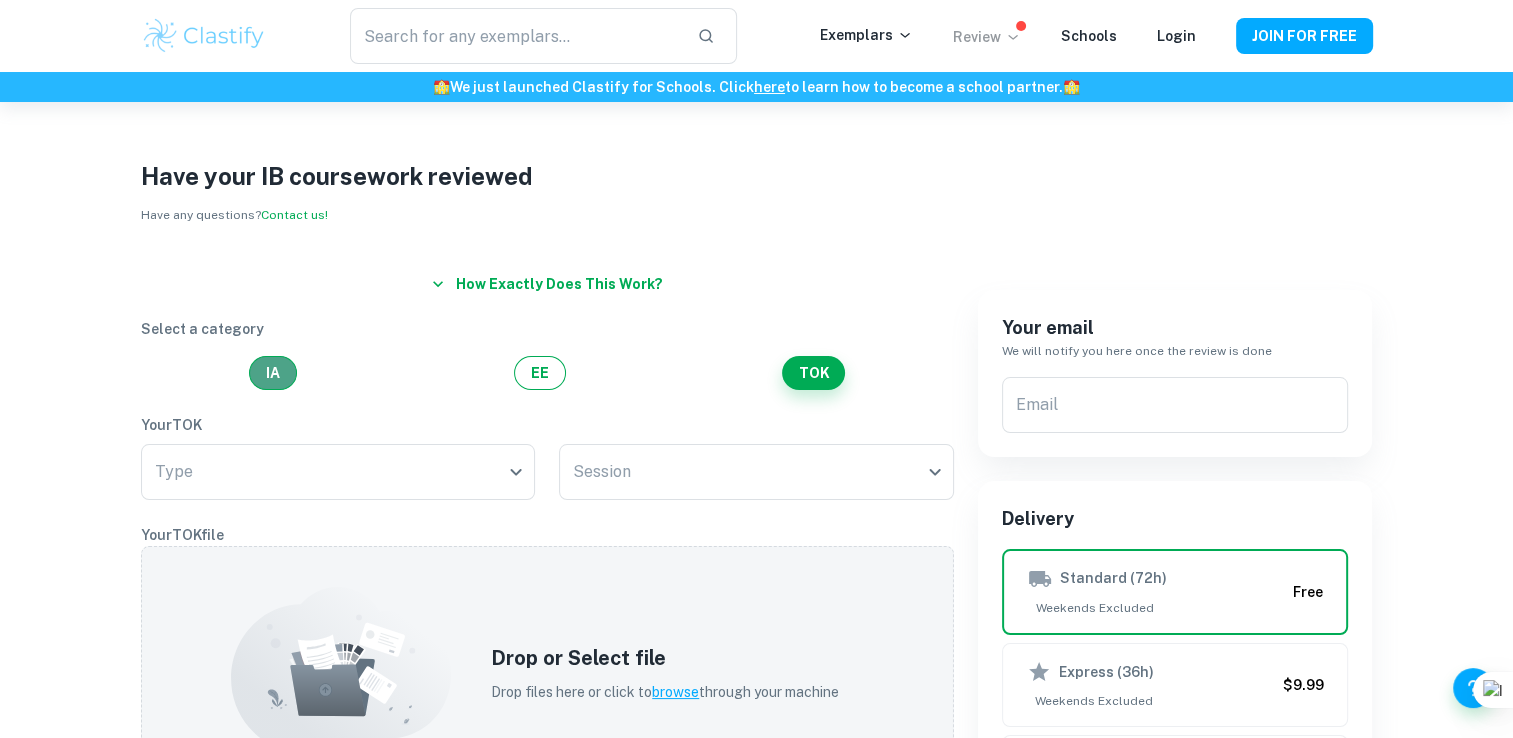 click on "IA" at bounding box center (273, 373) 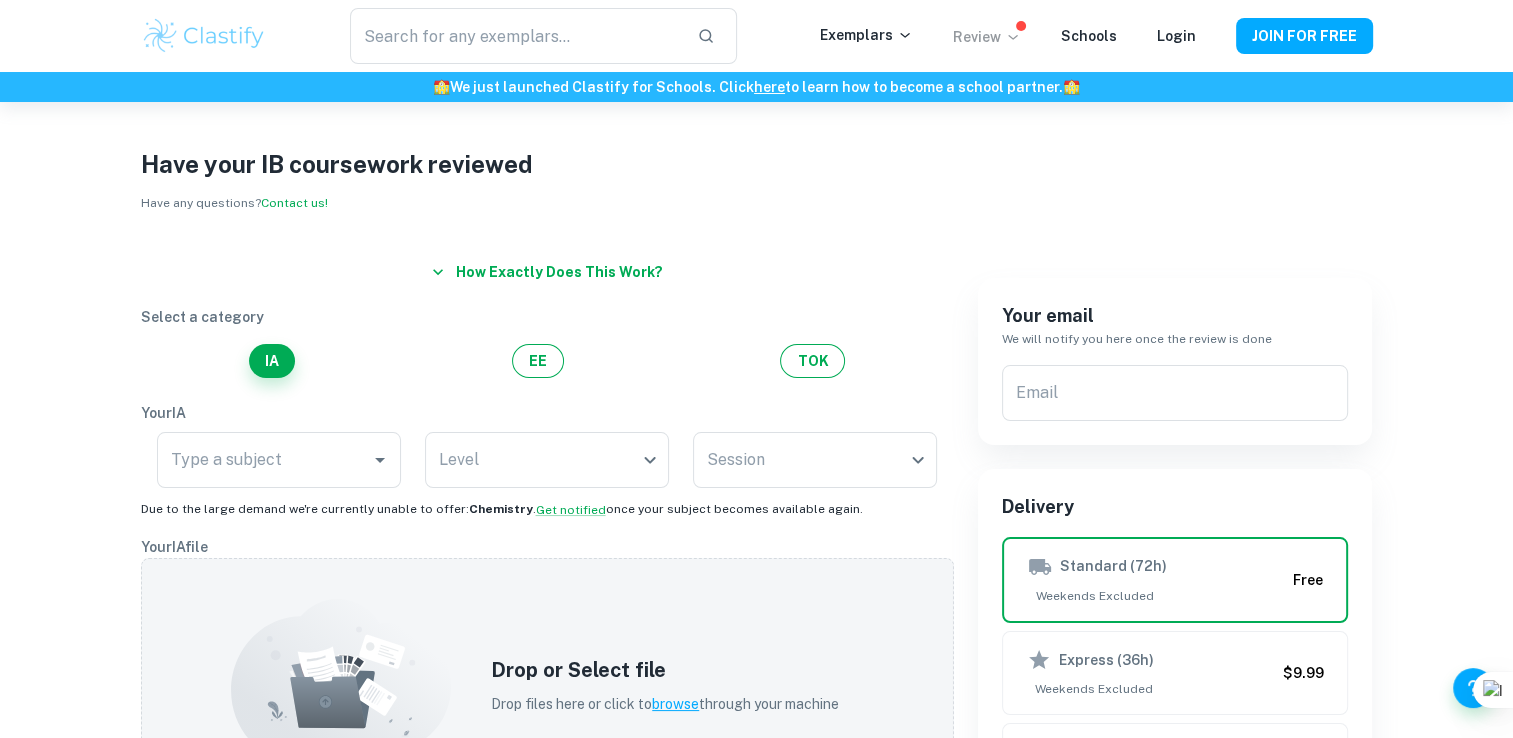 scroll, scrollTop: 0, scrollLeft: 0, axis: both 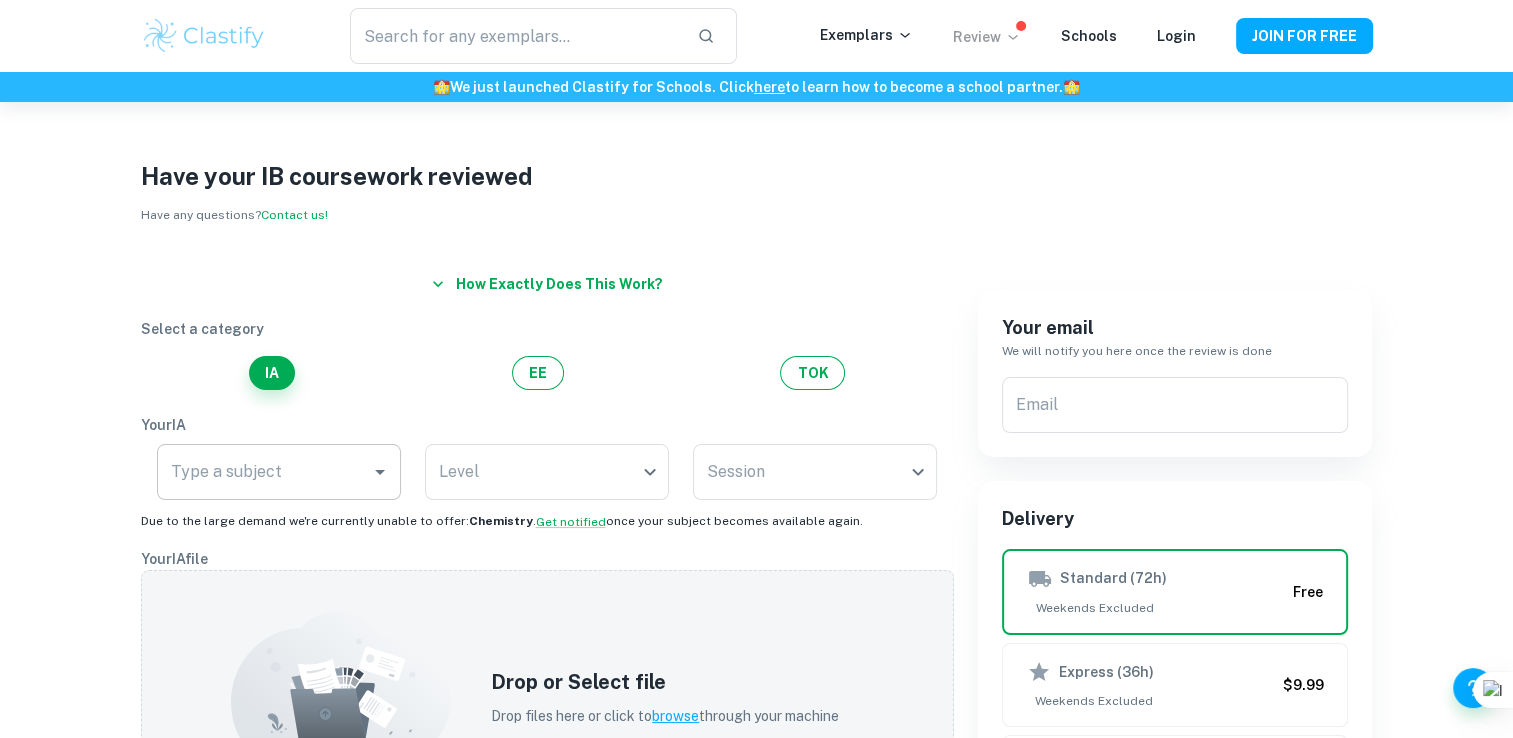 click on "Type a subject" at bounding box center (279, 472) 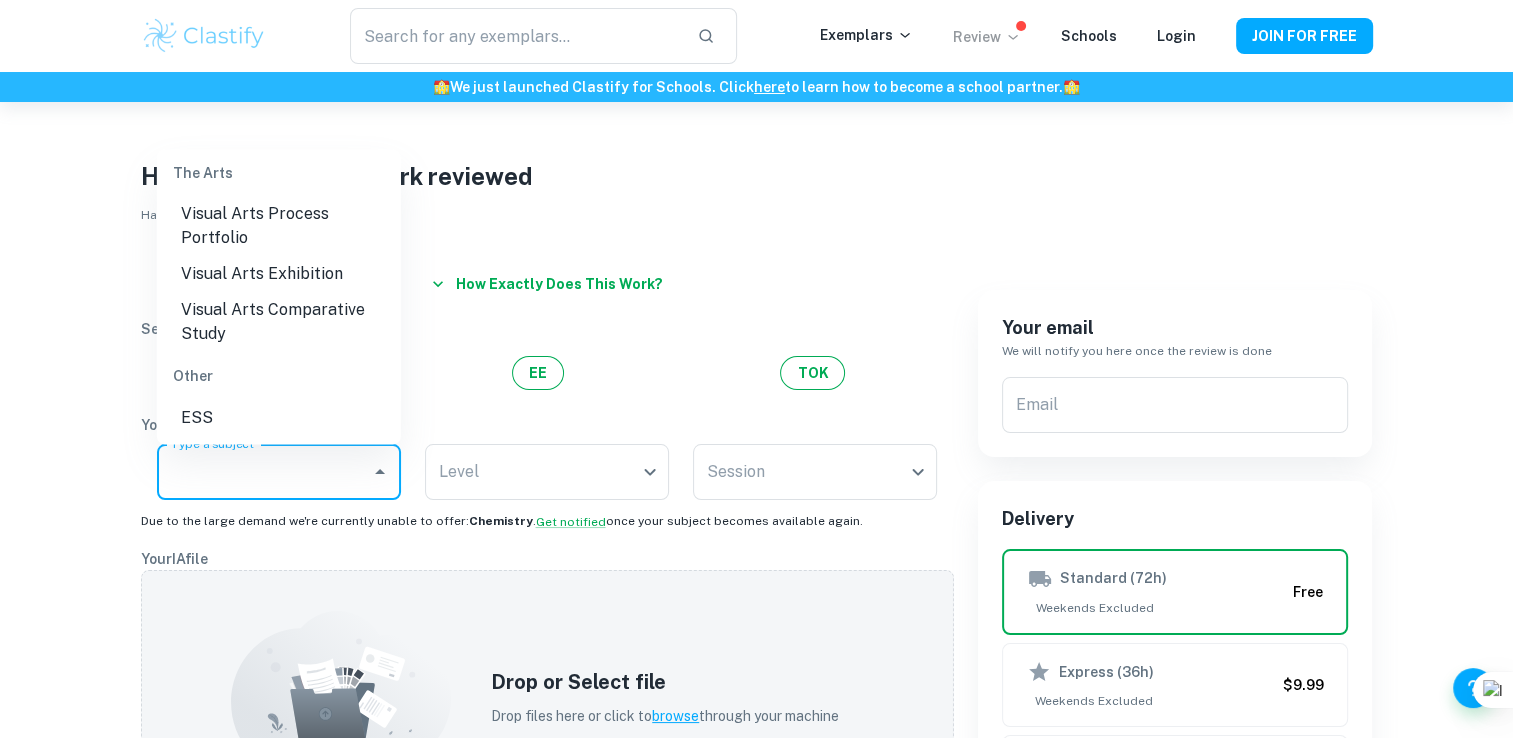scroll, scrollTop: 956, scrollLeft: 0, axis: vertical 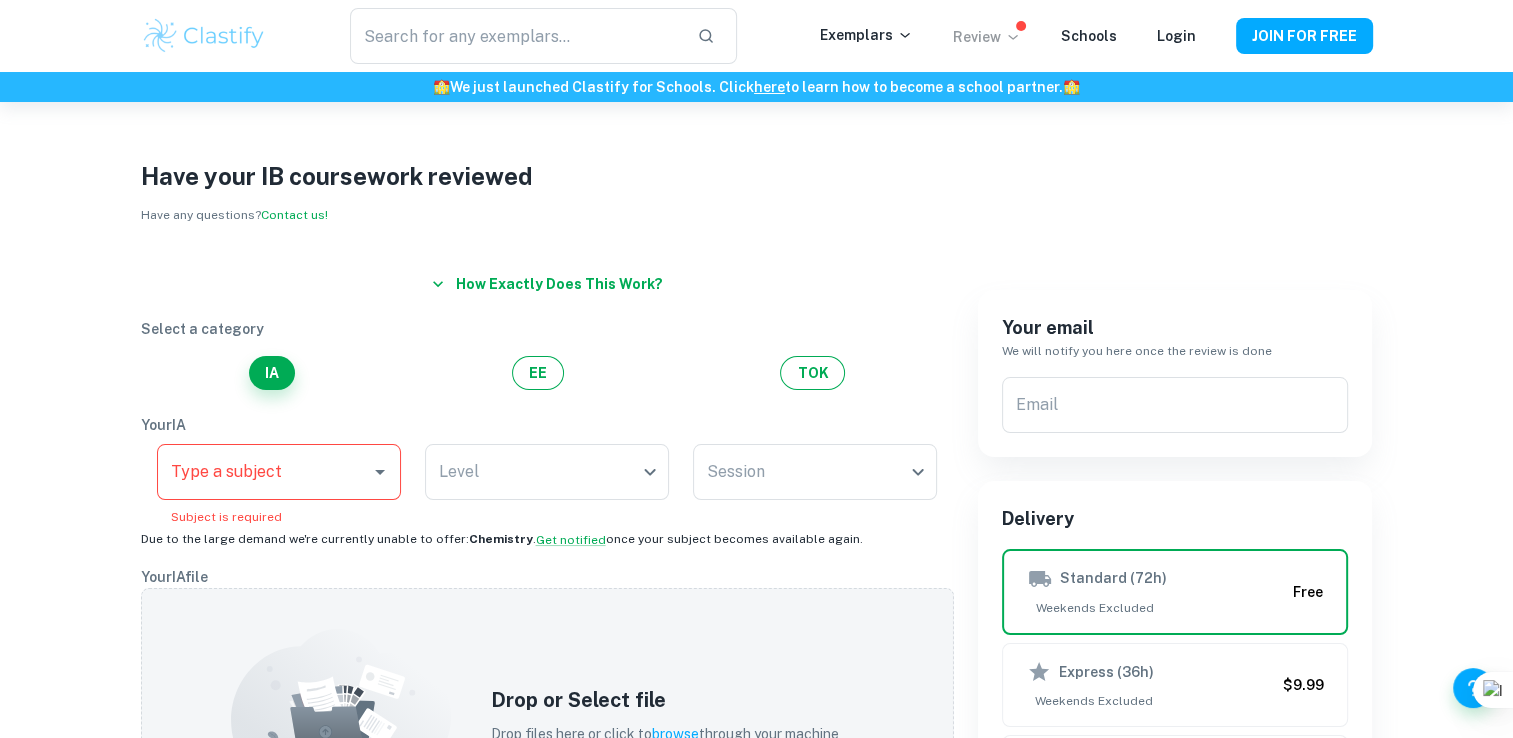 click on "Have your IB coursework reviewed" at bounding box center [757, 176] 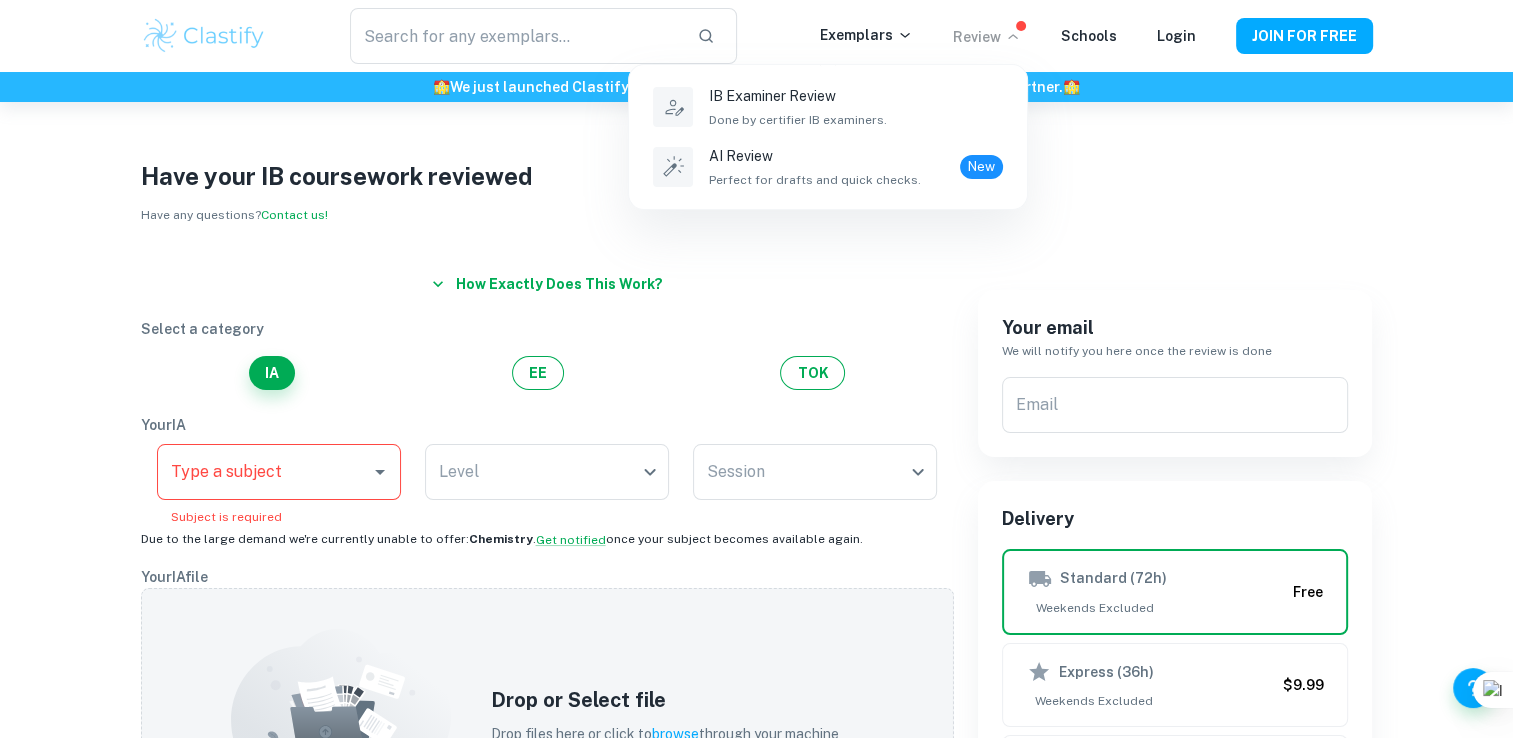 click at bounding box center [756, 369] 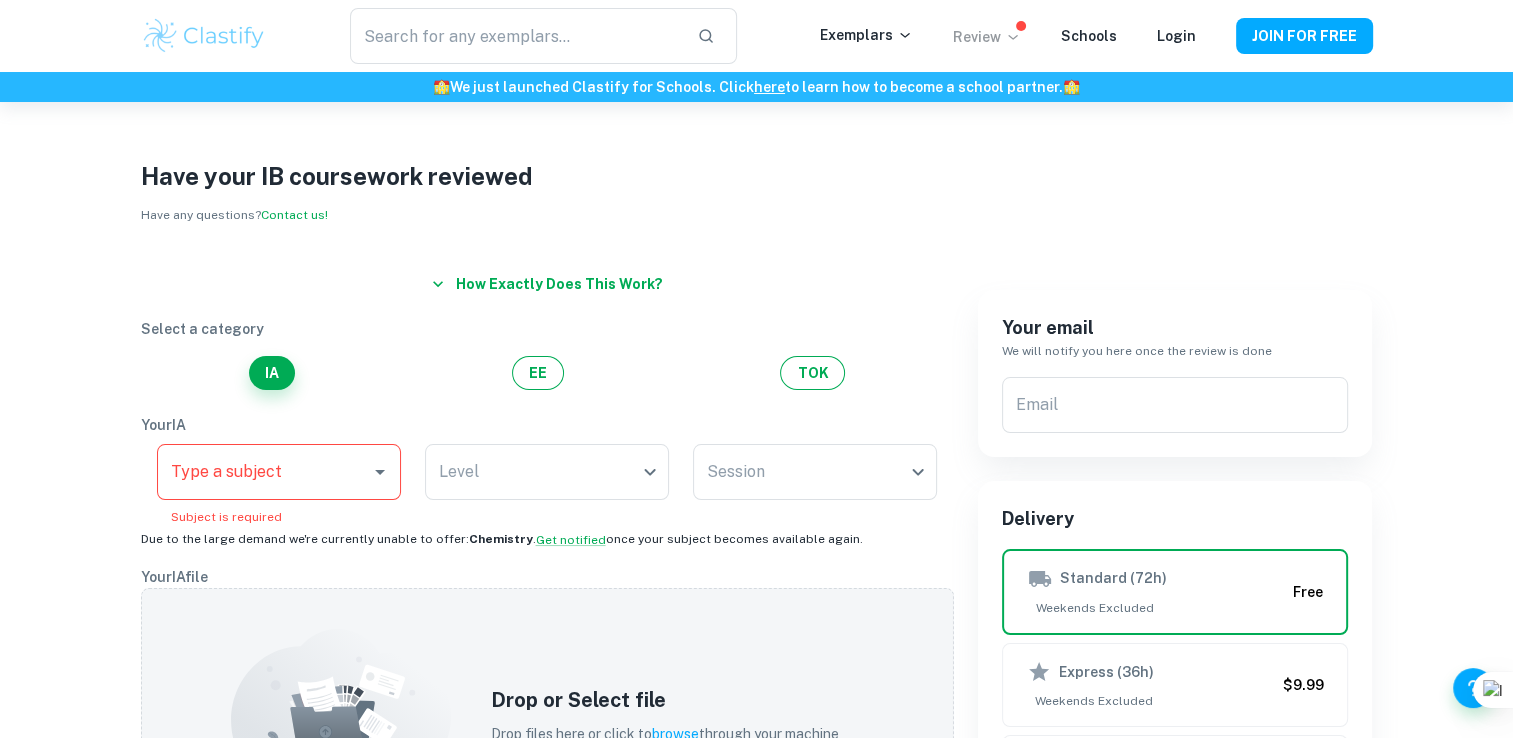 click on "Review" at bounding box center [987, 37] 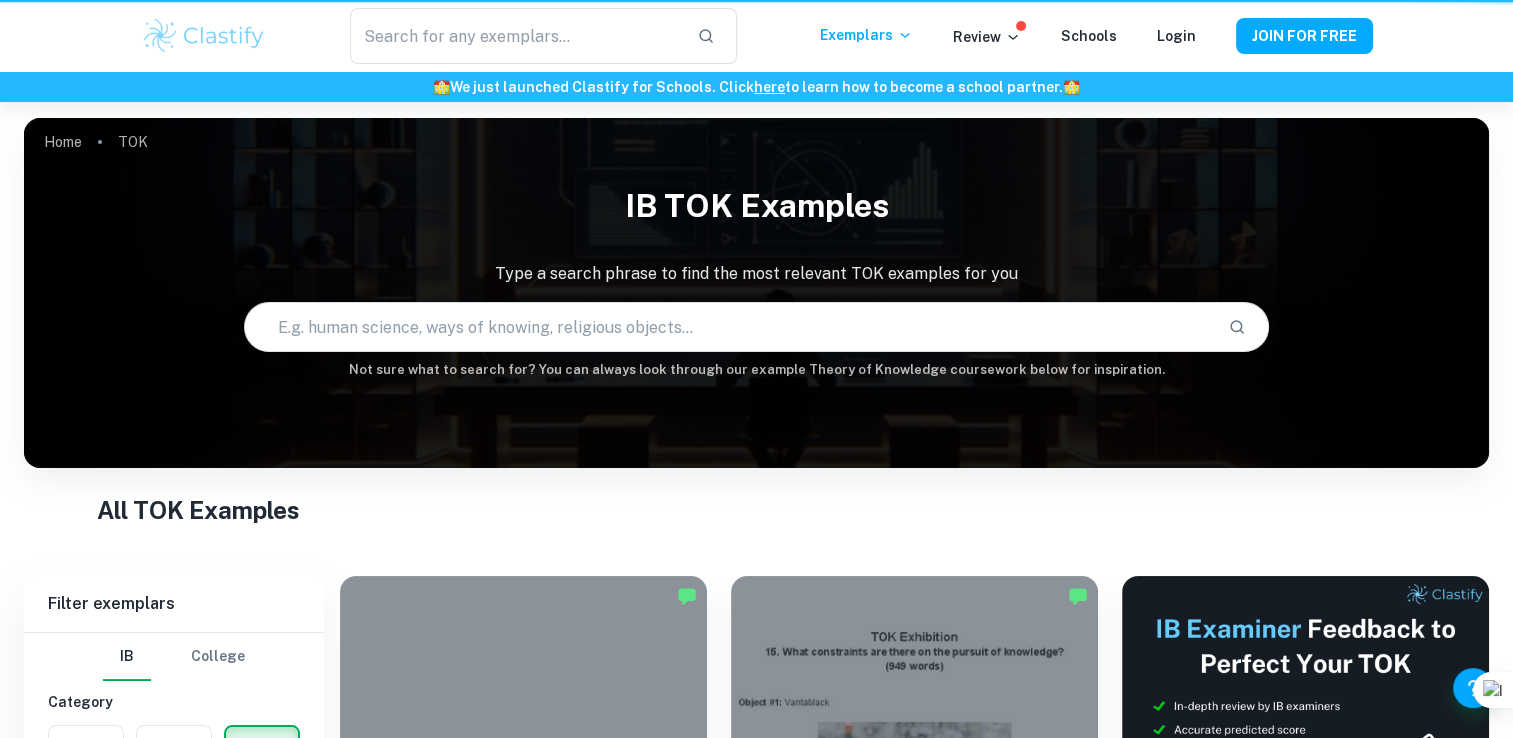 scroll, scrollTop: 560, scrollLeft: 0, axis: vertical 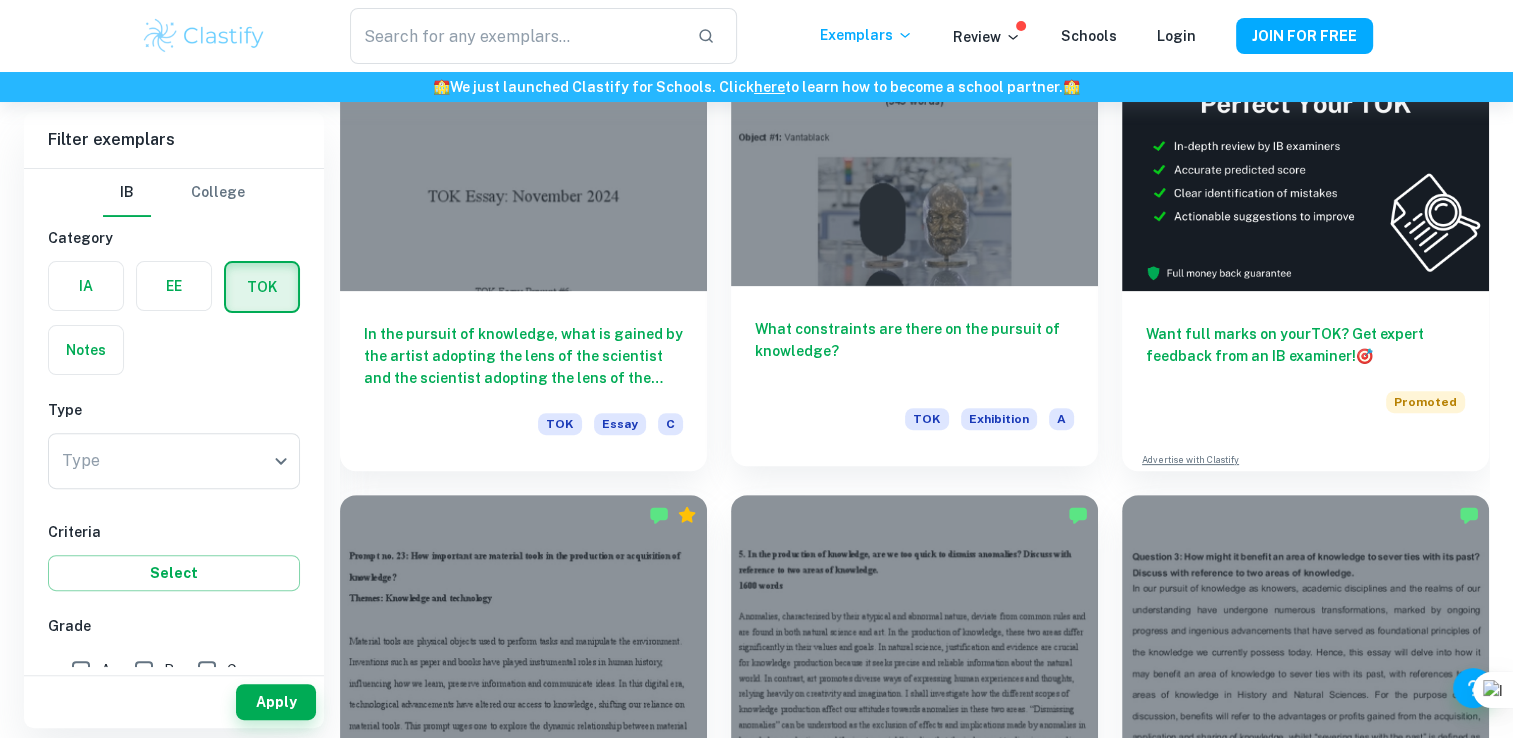 click on "What constraints are there on the pursuit of knowledge?" at bounding box center [914, 351] 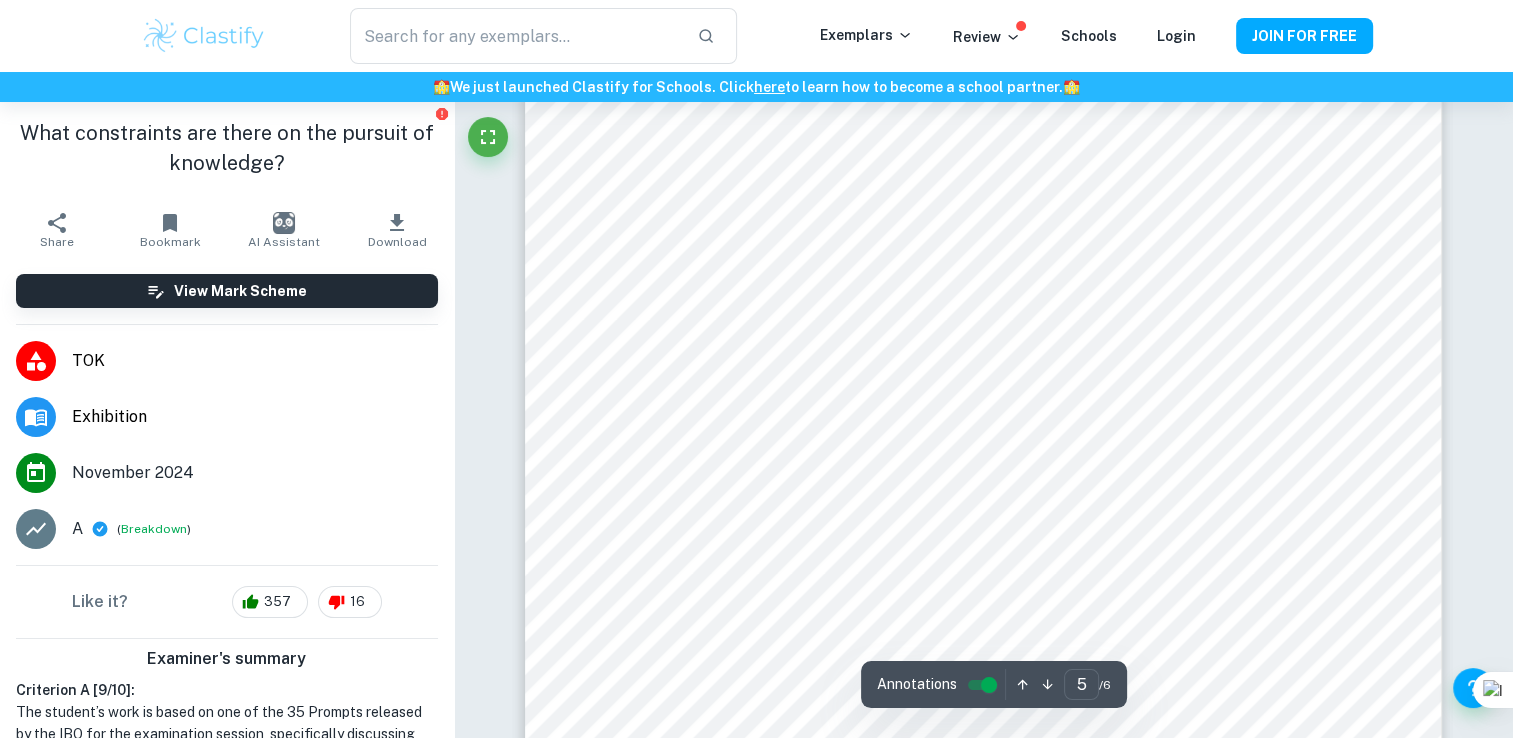 scroll, scrollTop: 5160, scrollLeft: 0, axis: vertical 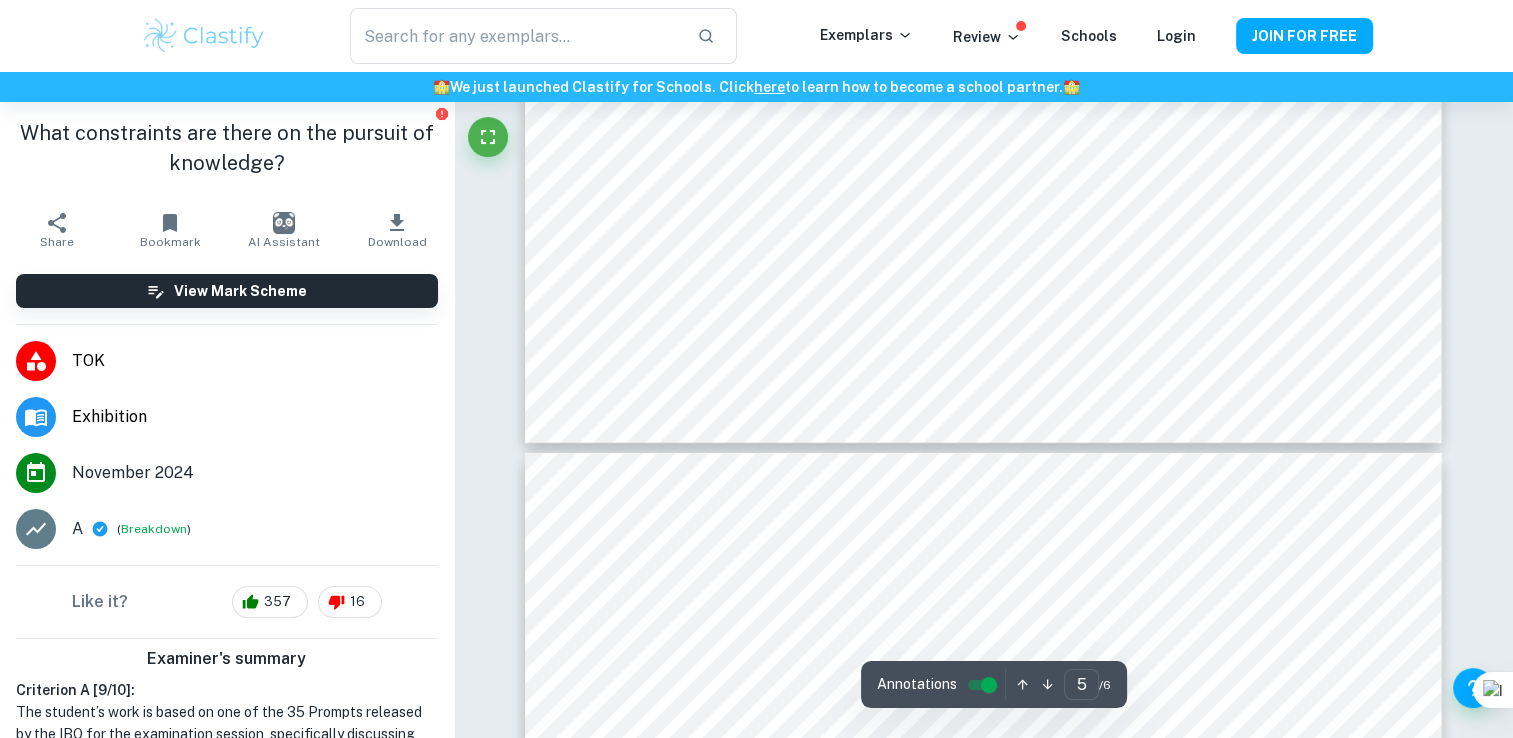 type on "6" 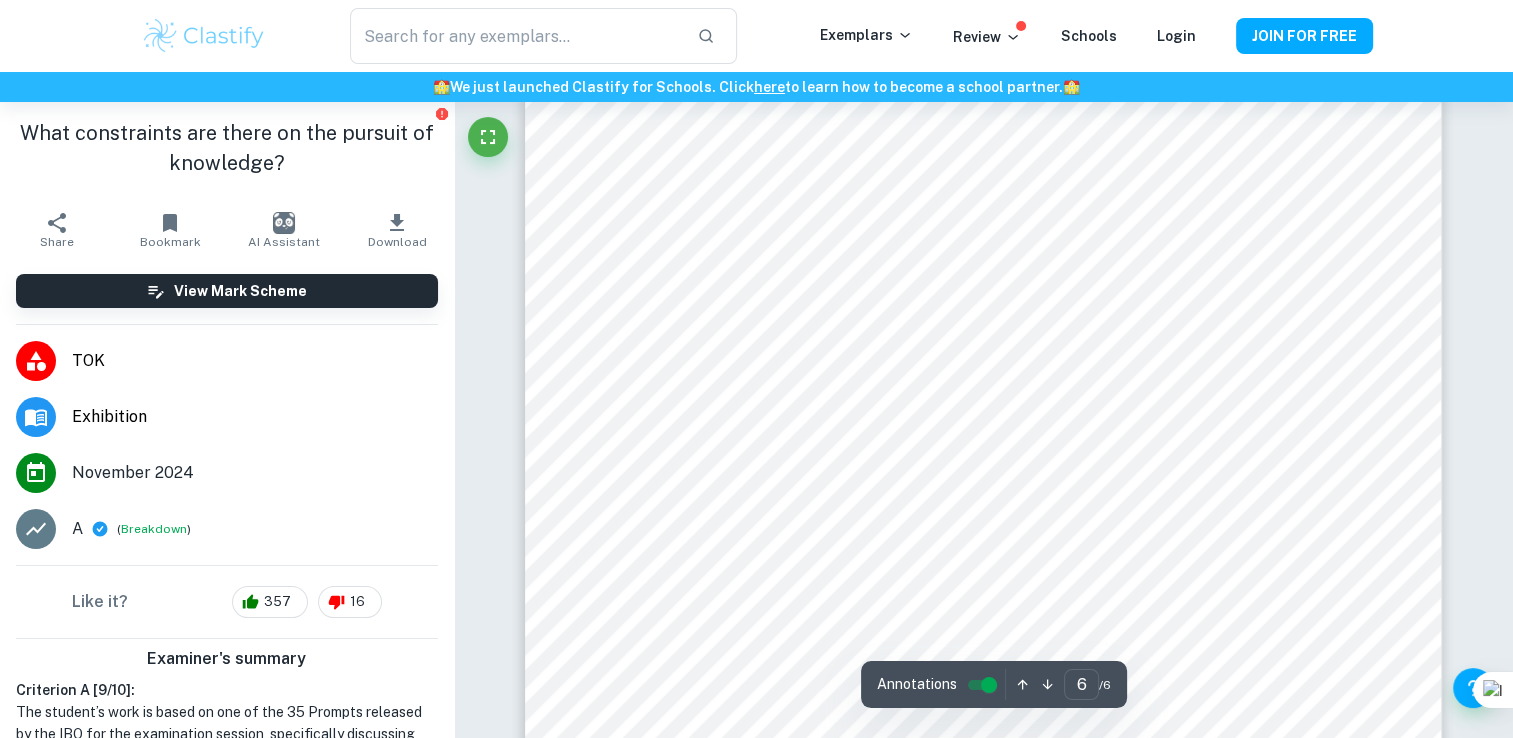scroll, scrollTop: 6720, scrollLeft: 0, axis: vertical 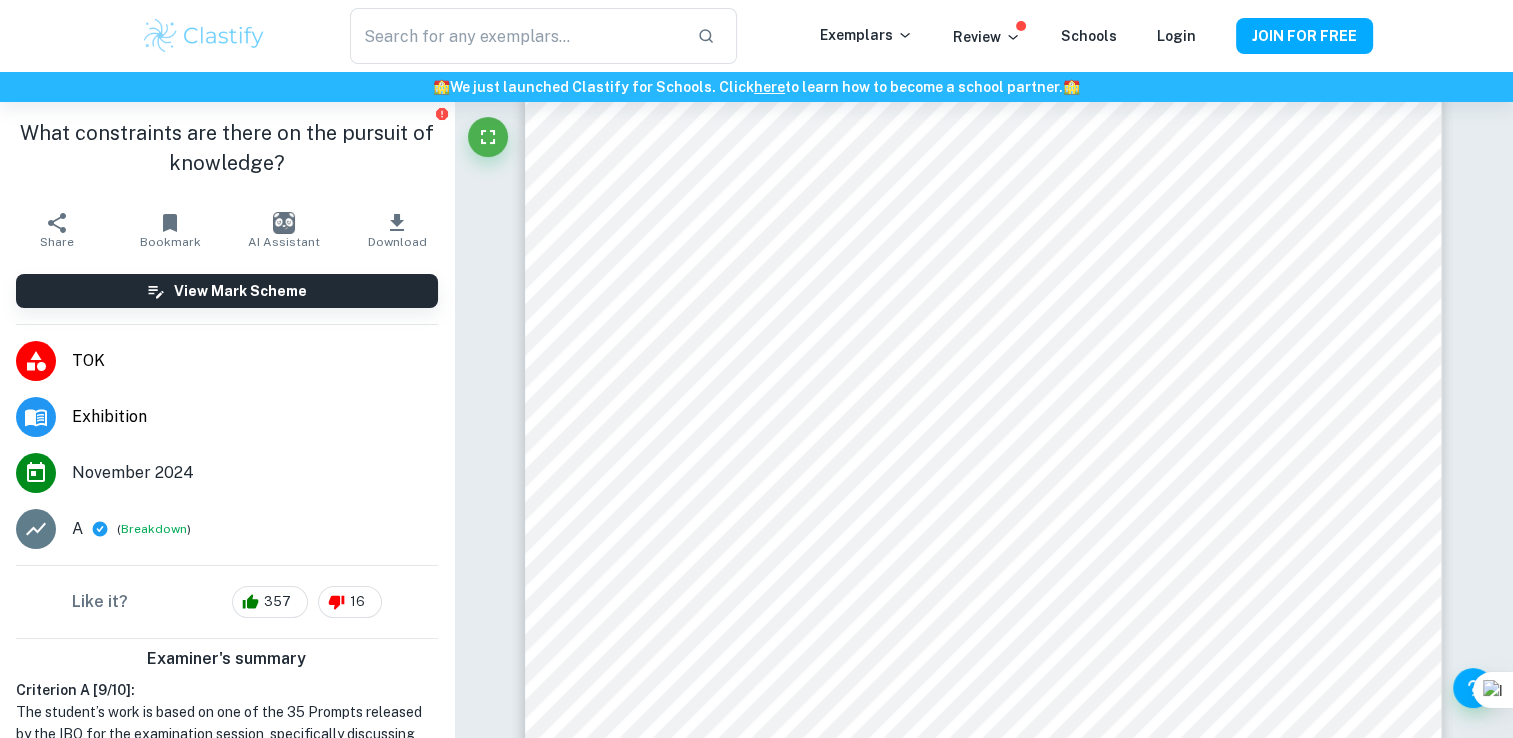 click on "Exhibition" at bounding box center [255, 417] 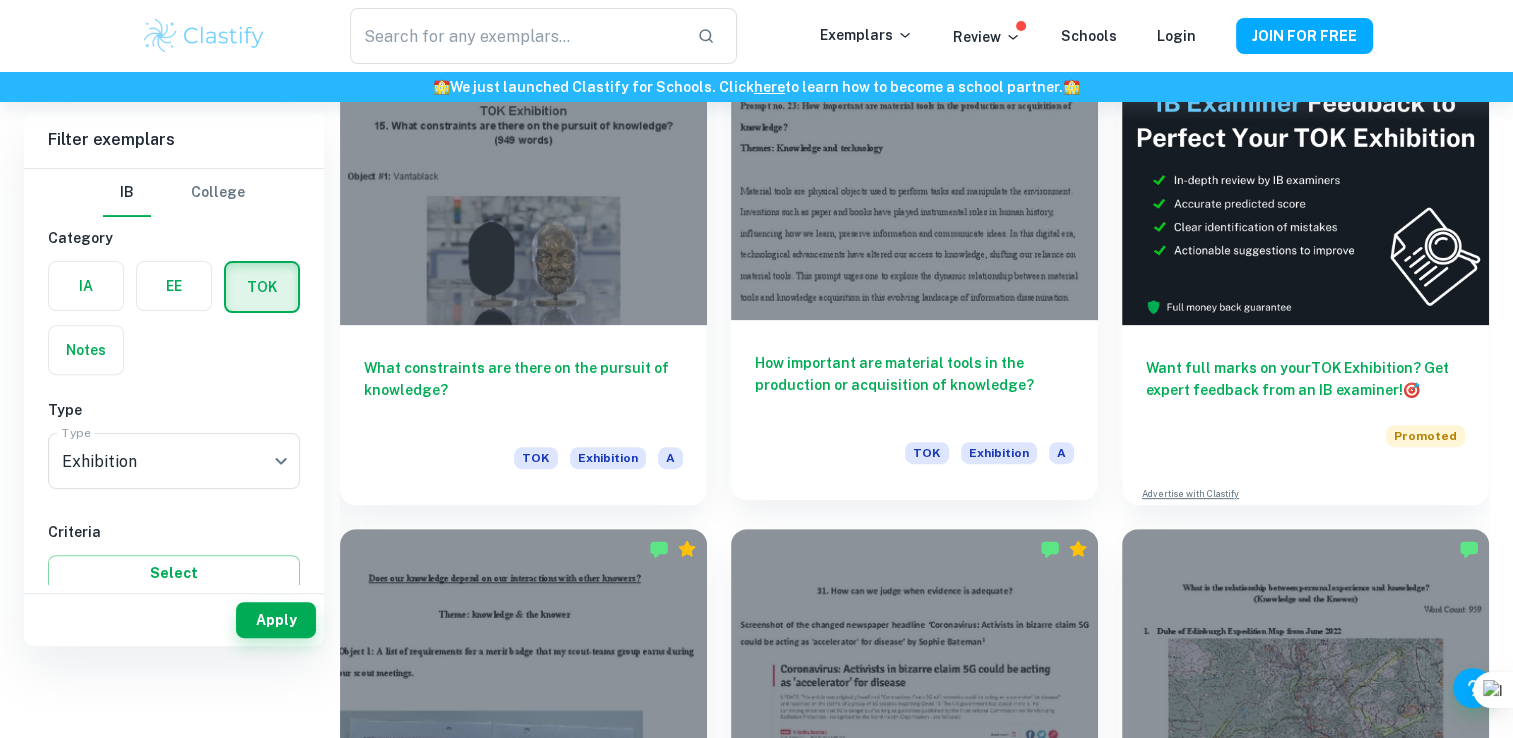 scroll, scrollTop: 480, scrollLeft: 0, axis: vertical 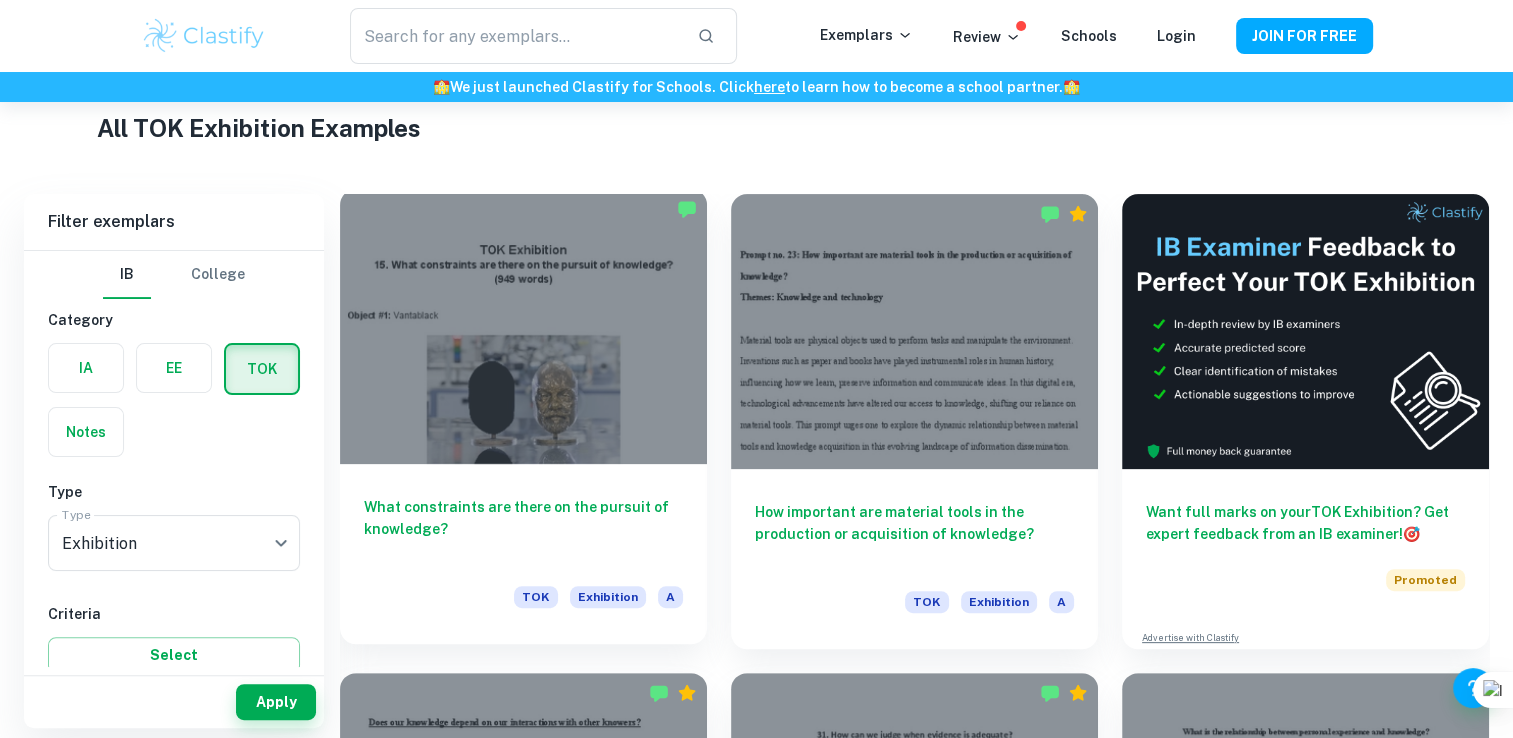click on "What constraints are there on the pursuit of knowledge?" at bounding box center [523, 529] 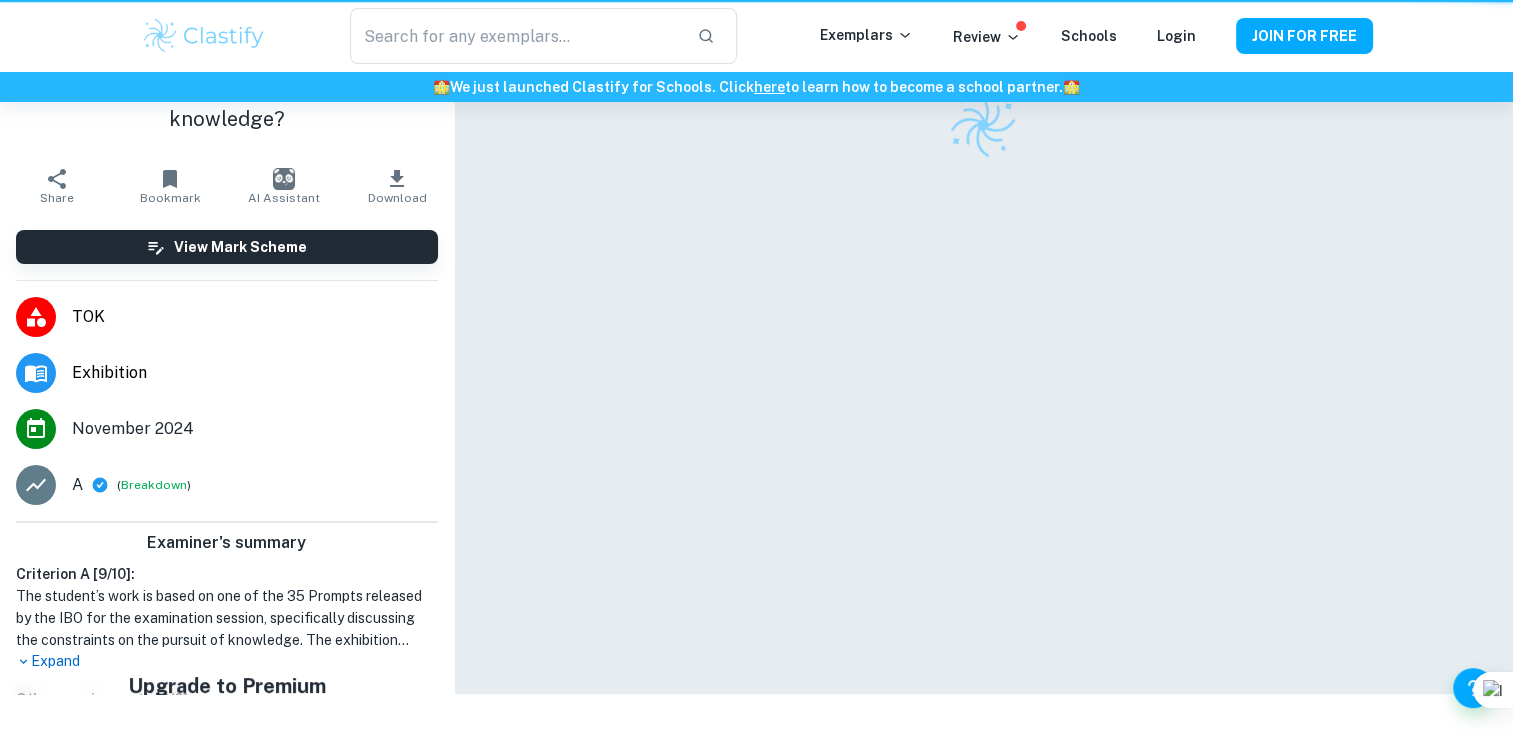 scroll, scrollTop: 0, scrollLeft: 0, axis: both 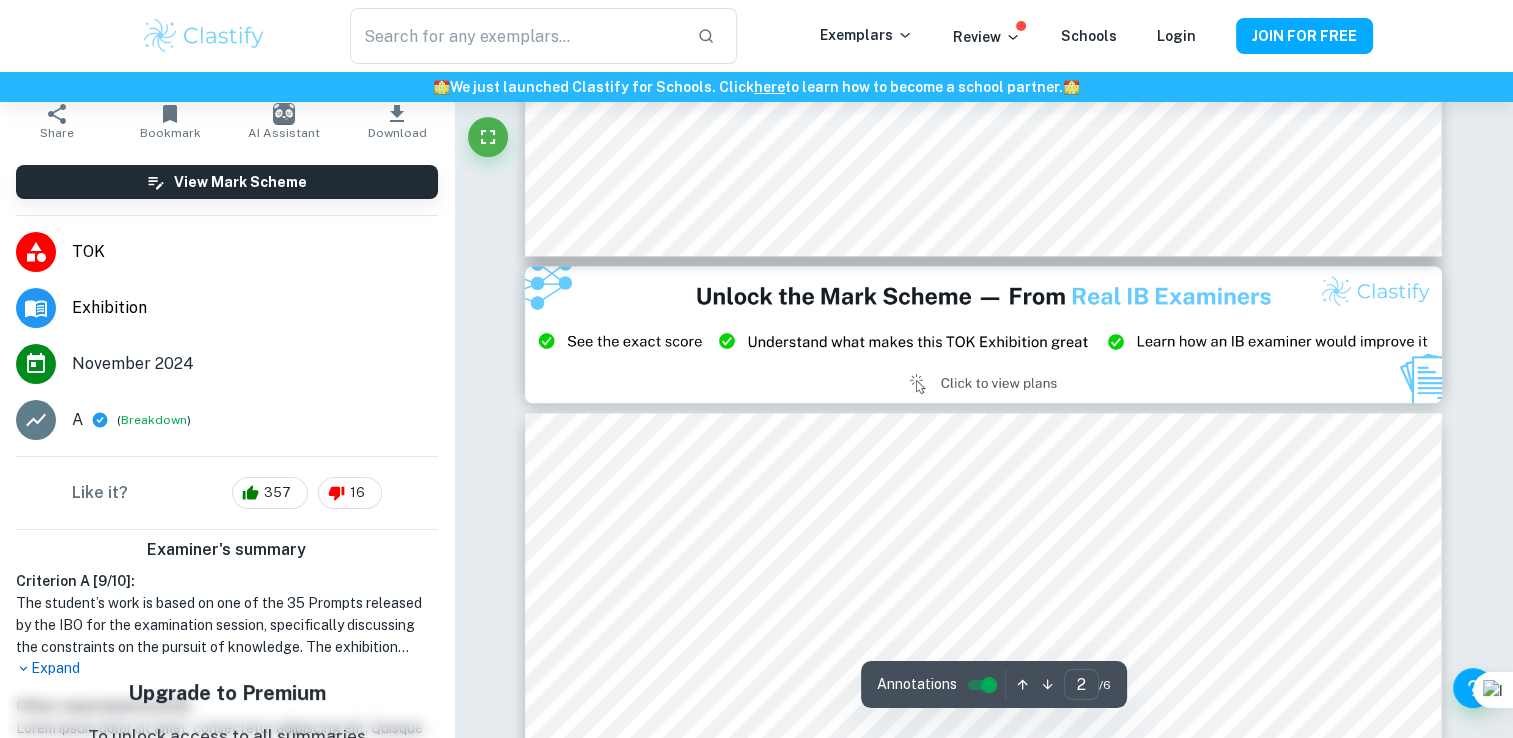 type on "3" 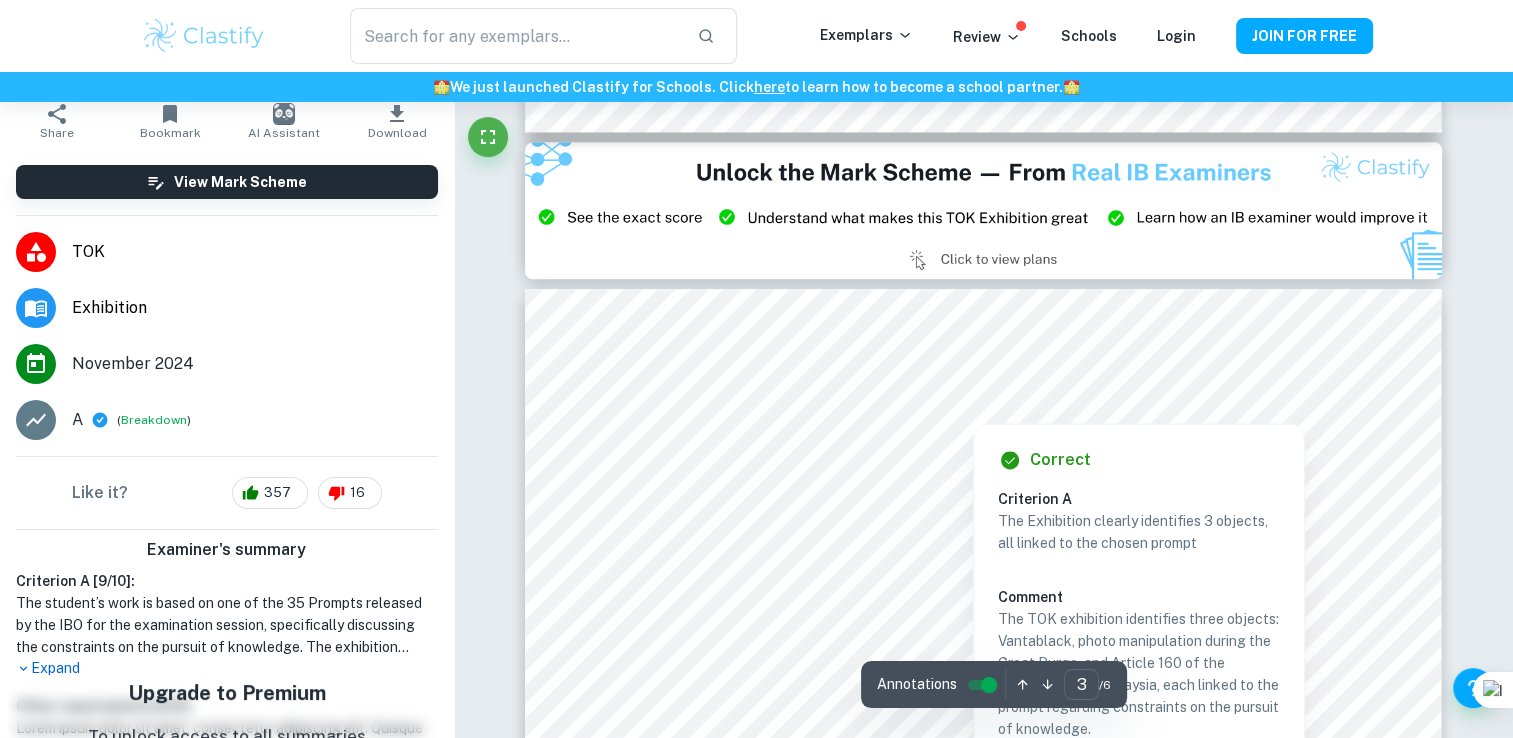 scroll, scrollTop: 2560, scrollLeft: 0, axis: vertical 